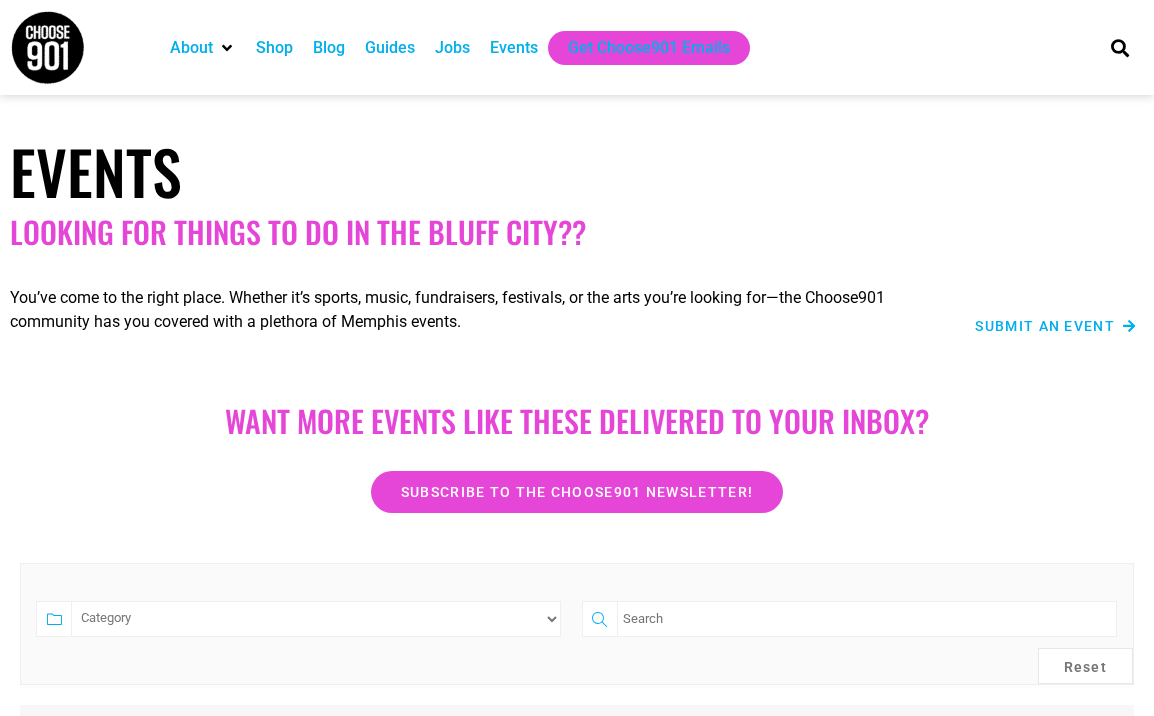 scroll, scrollTop: 0, scrollLeft: 0, axis: both 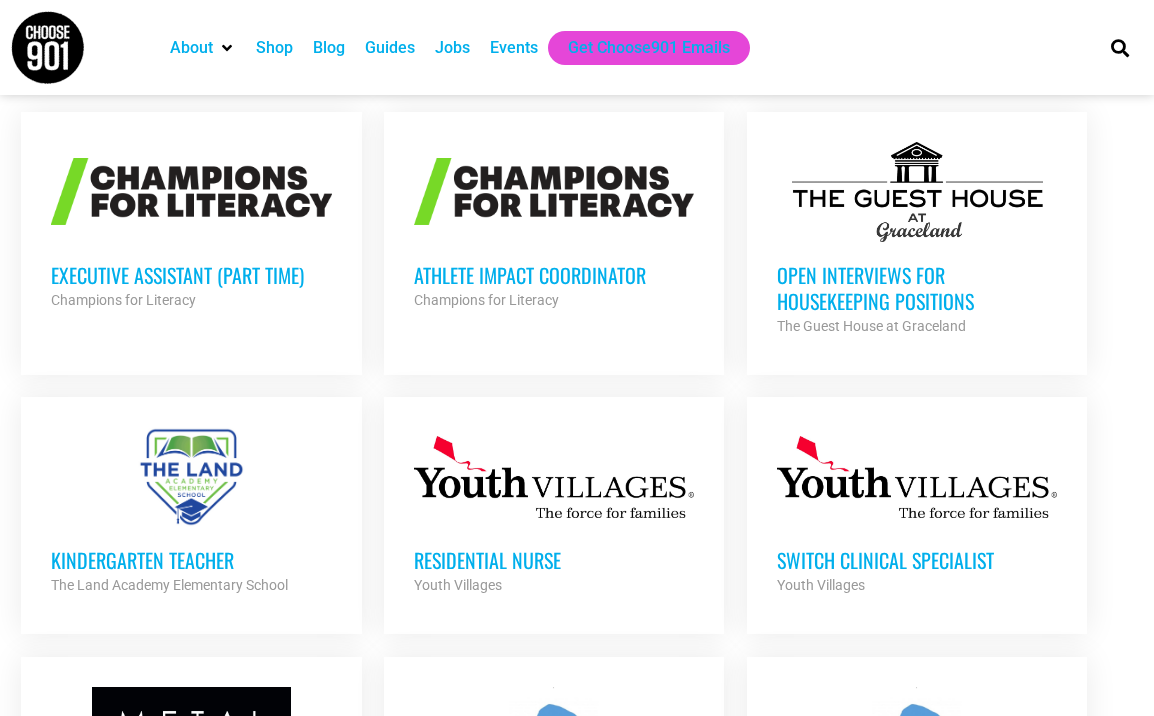 click at bounding box center [191, 192] 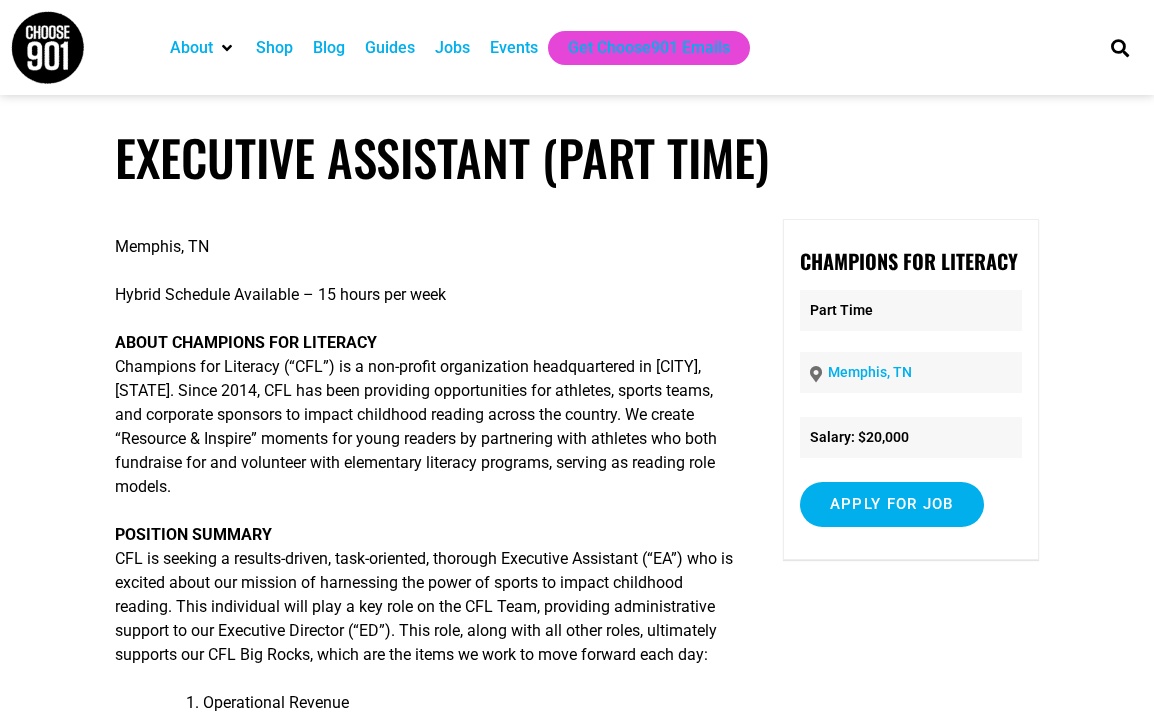 scroll, scrollTop: 0, scrollLeft: 0, axis: both 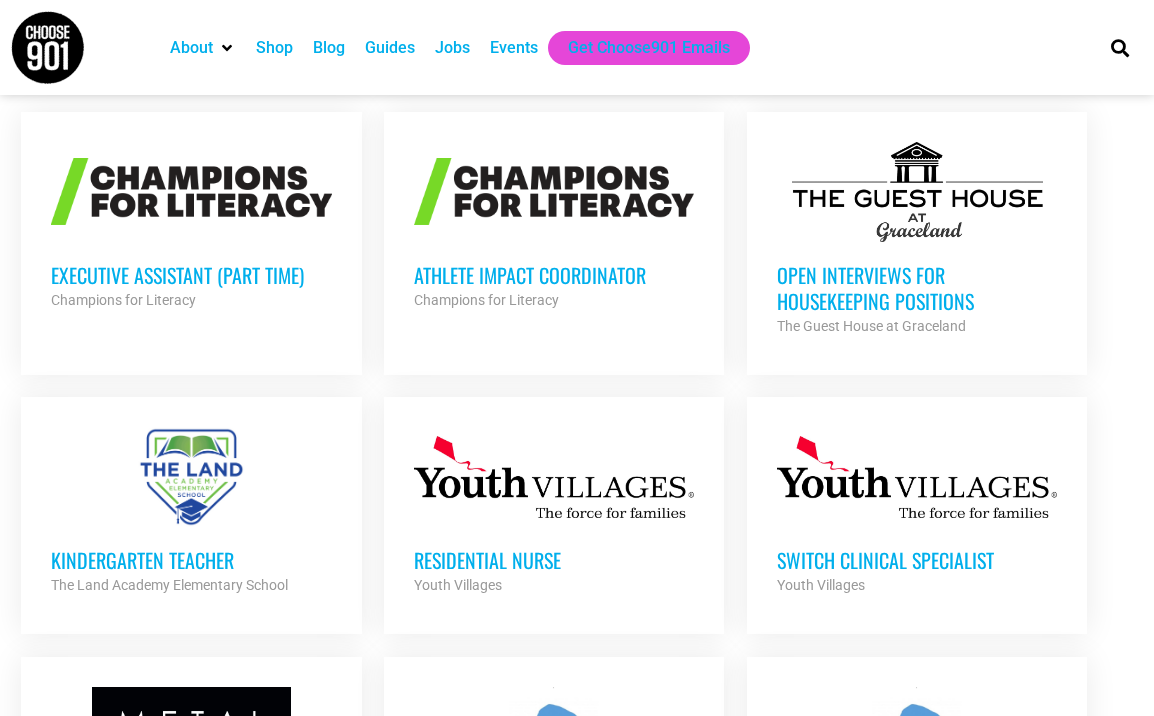 click at bounding box center [554, 192] 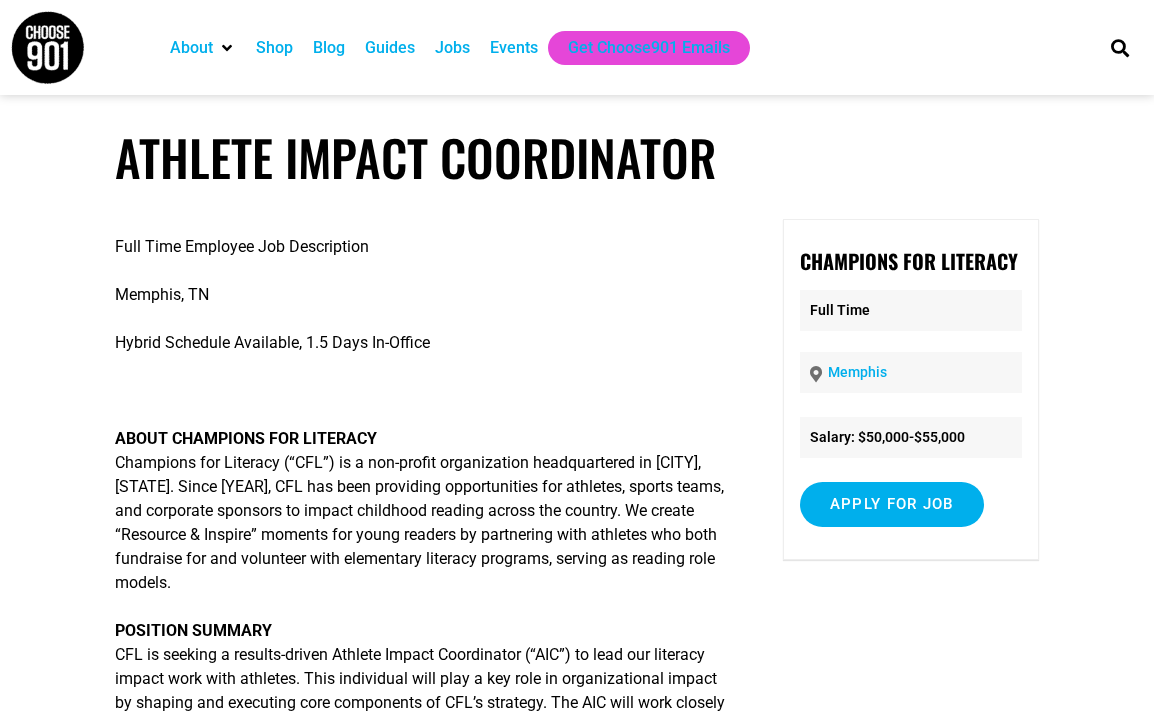 scroll, scrollTop: 0, scrollLeft: 0, axis: both 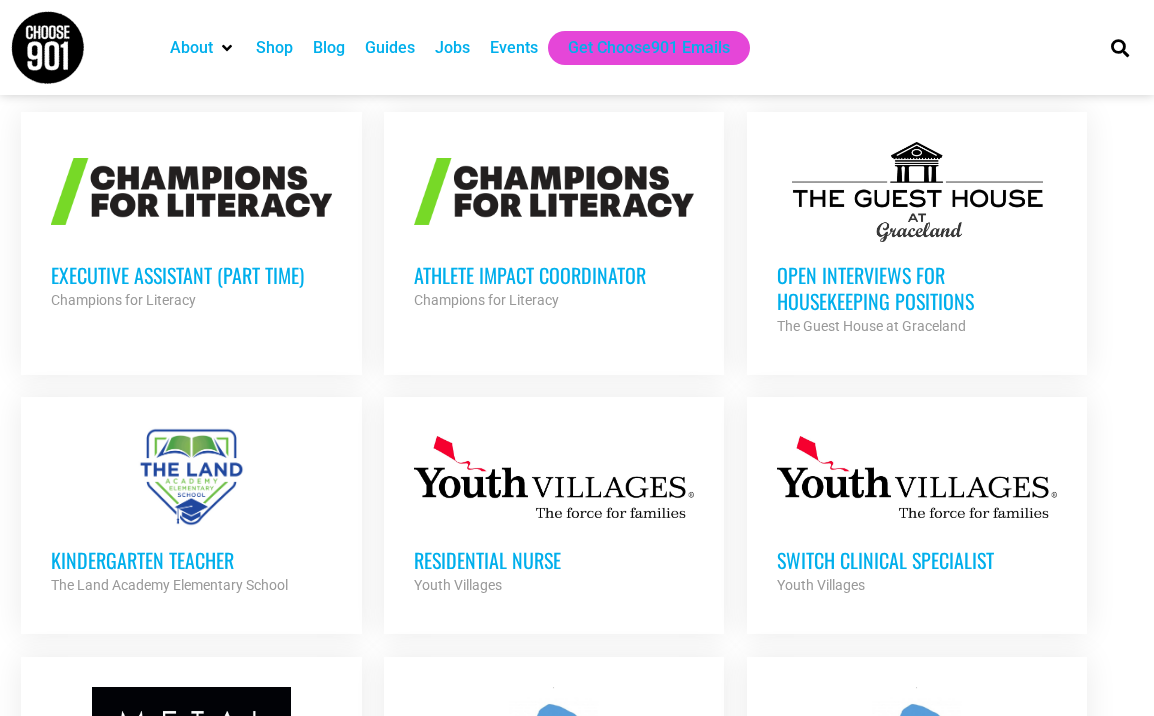 click on "Executive Assistant (Part Time)" at bounding box center [191, 275] 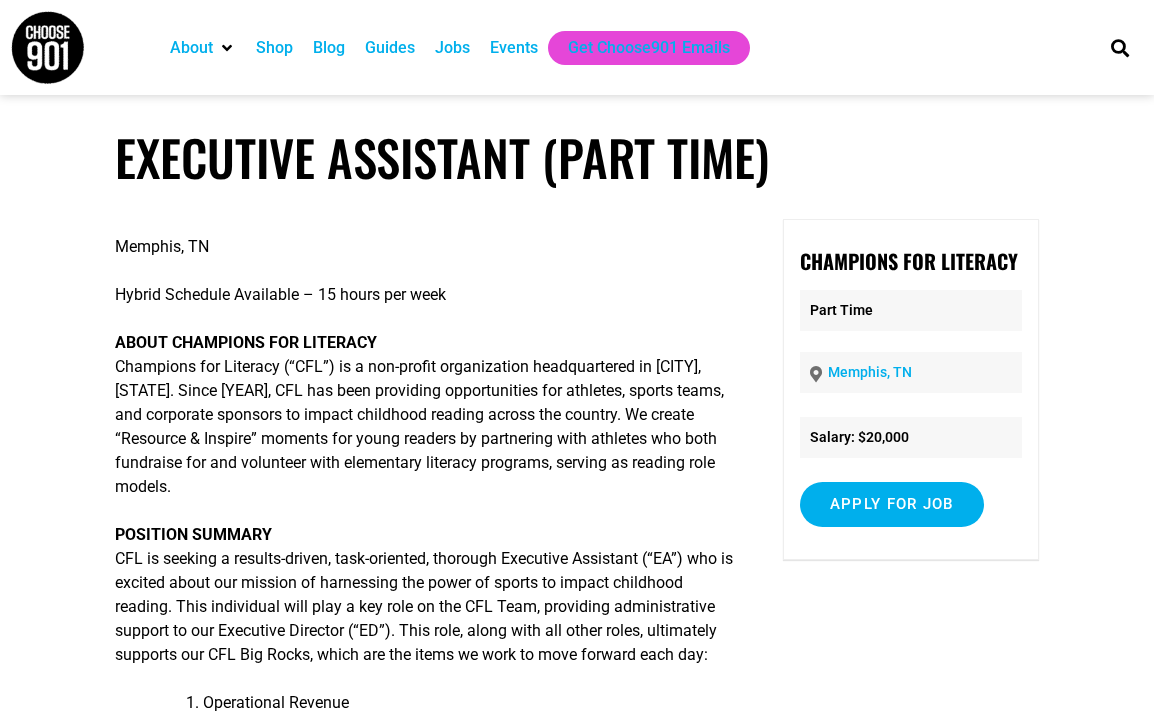 scroll, scrollTop: 0, scrollLeft: 0, axis: both 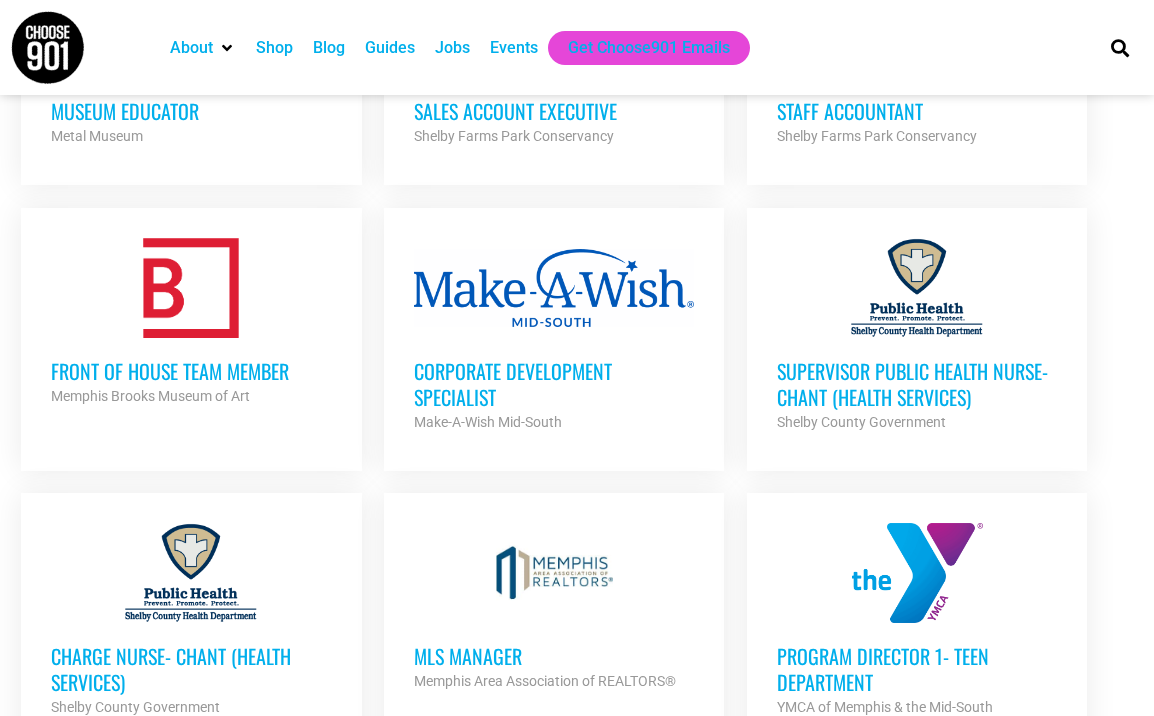 click at bounding box center (554, 288) 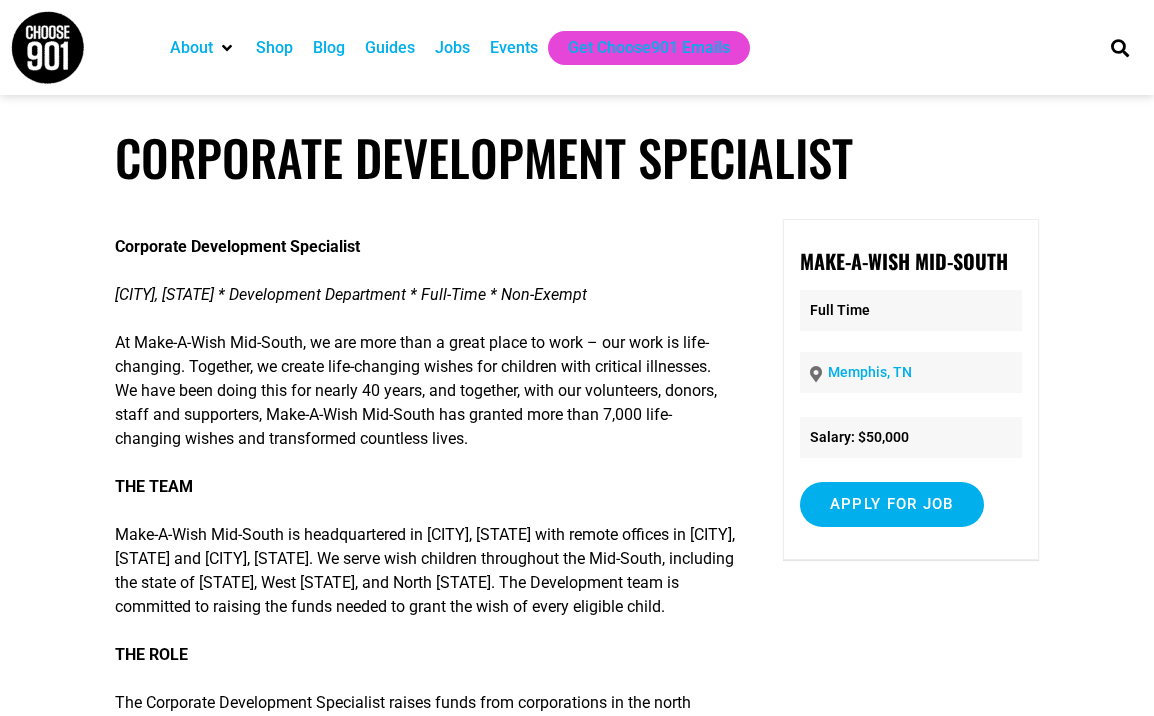 scroll, scrollTop: 0, scrollLeft: 0, axis: both 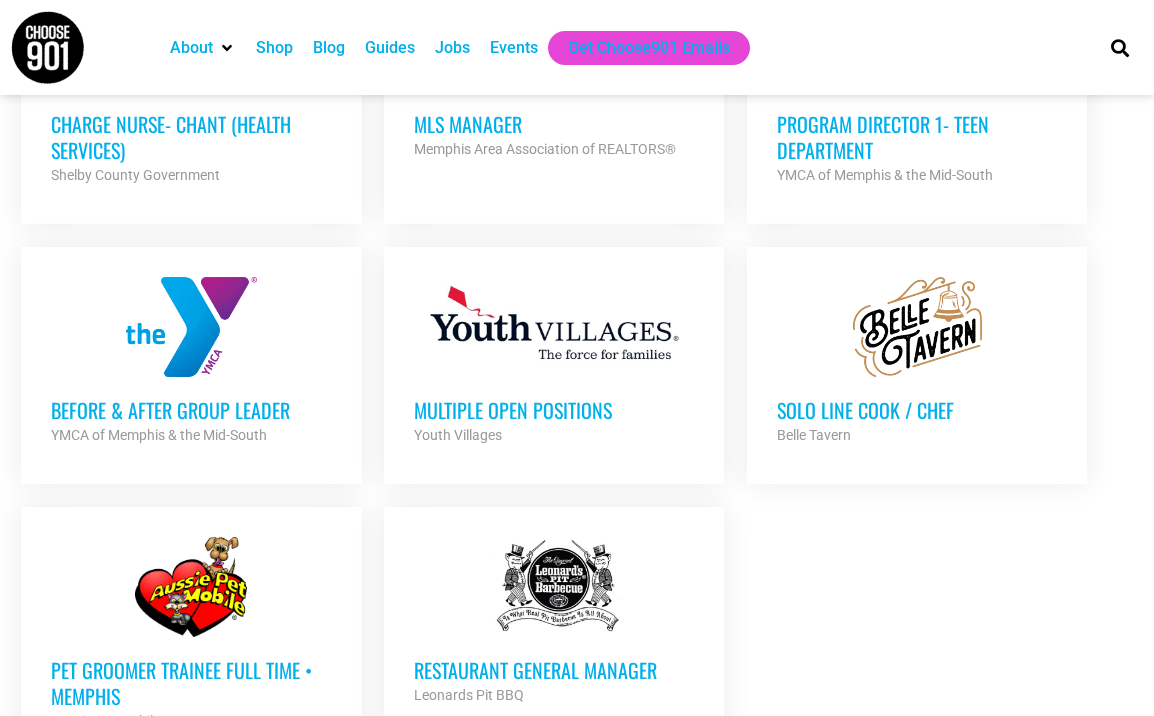 click at bounding box center (554, 327) 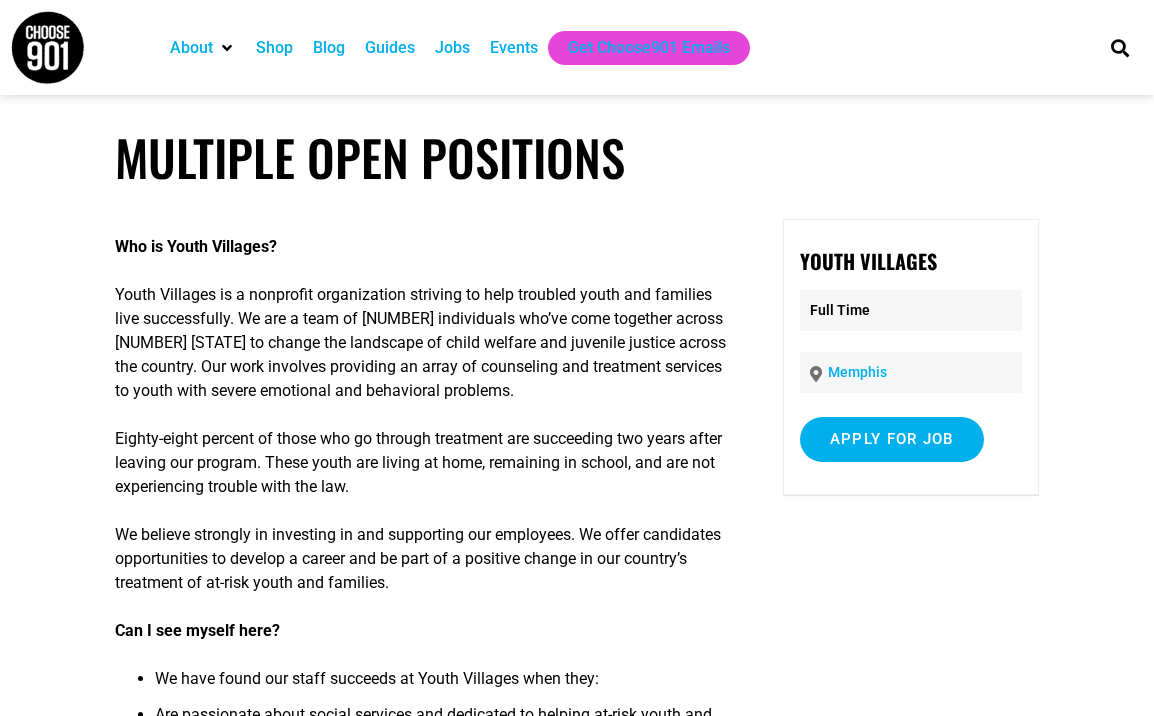 scroll, scrollTop: 0, scrollLeft: 0, axis: both 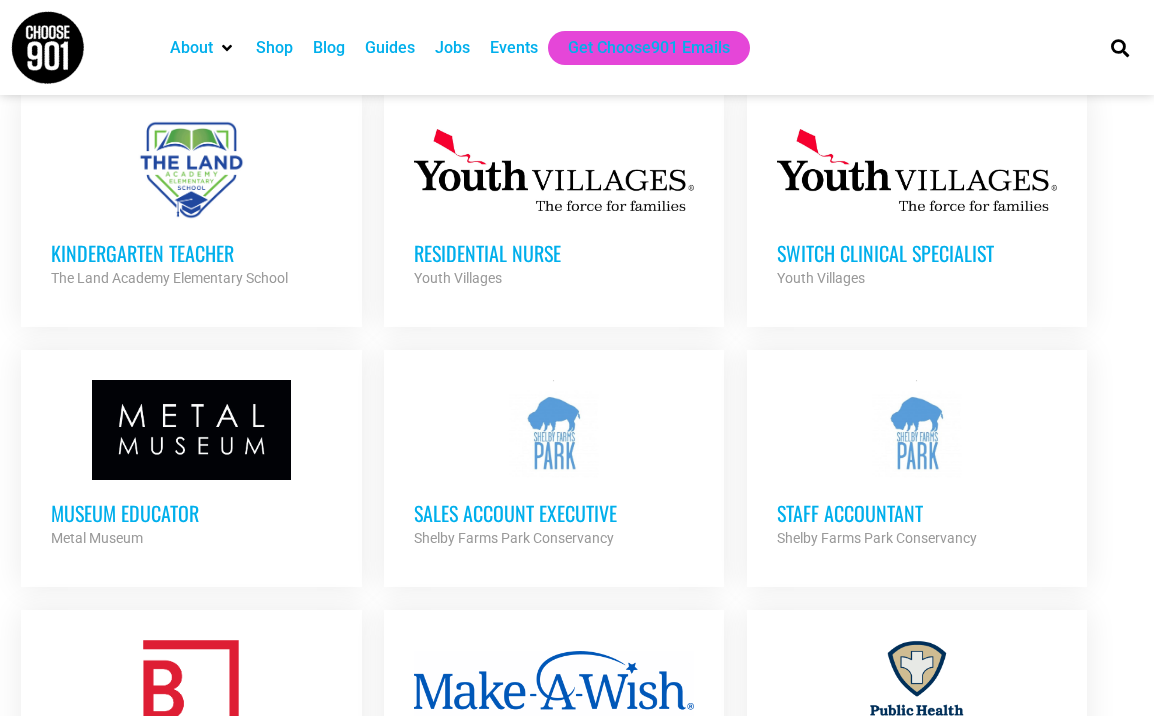 click at bounding box center (191, 430) 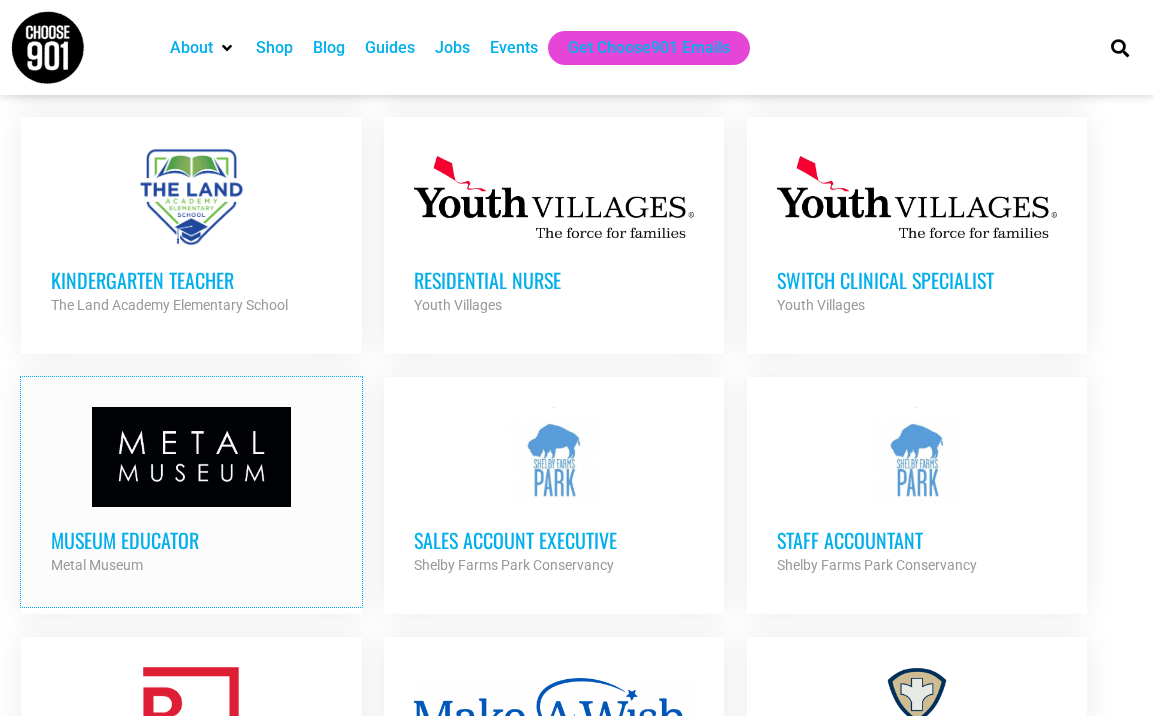scroll, scrollTop: 1084, scrollLeft: 0, axis: vertical 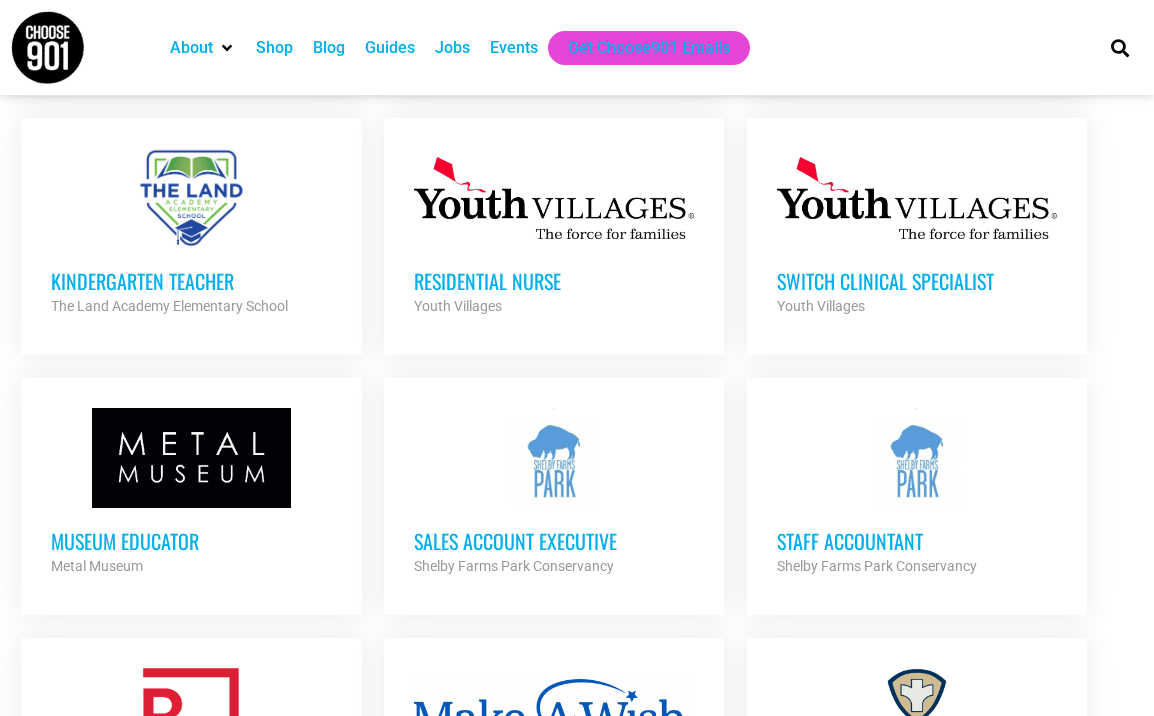 click at bounding box center [191, 458] 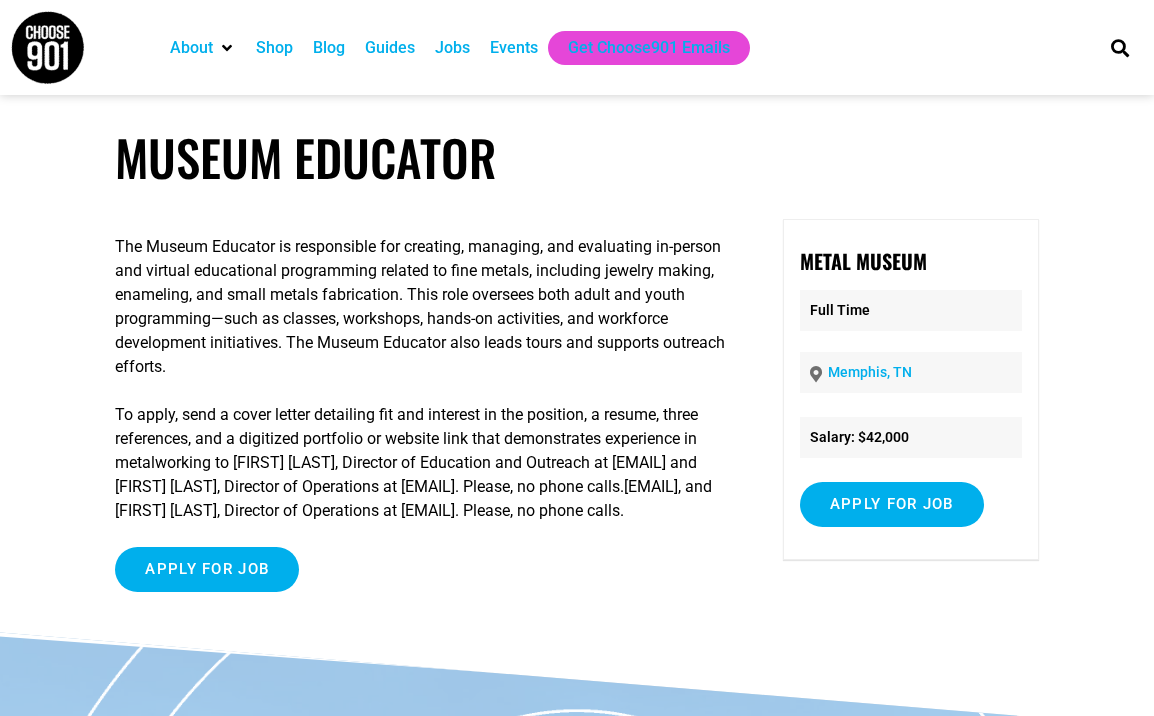 scroll, scrollTop: 0, scrollLeft: 0, axis: both 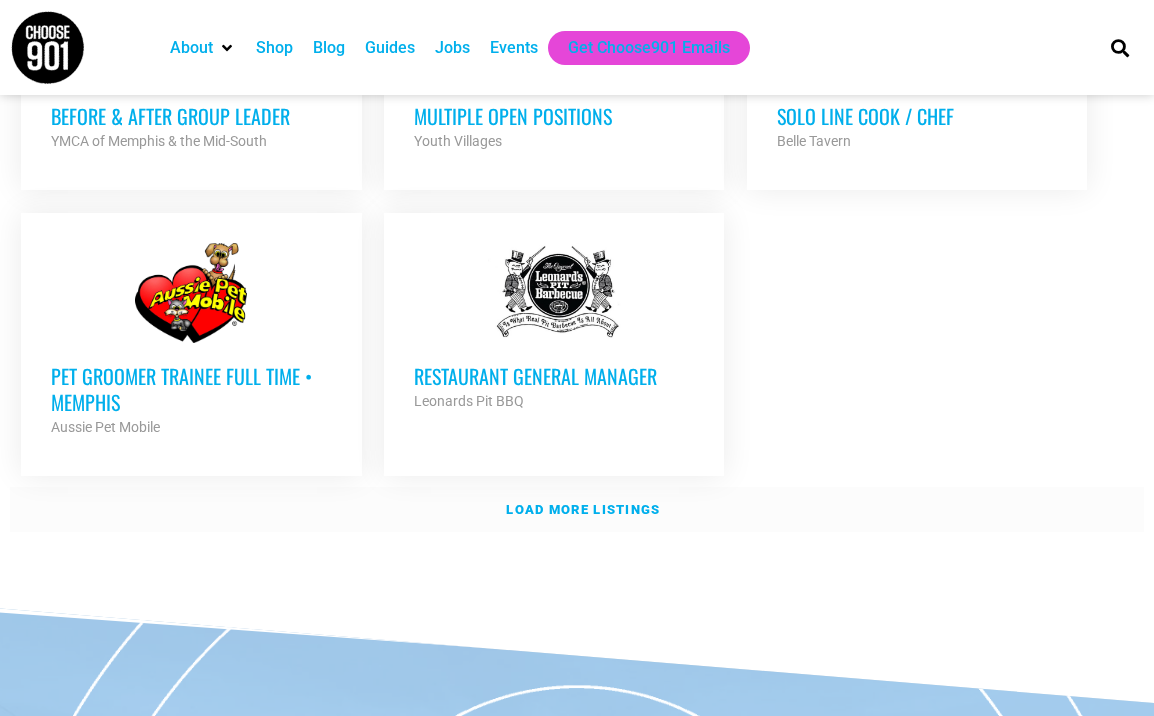click on "Load more listings" at bounding box center [583, 509] 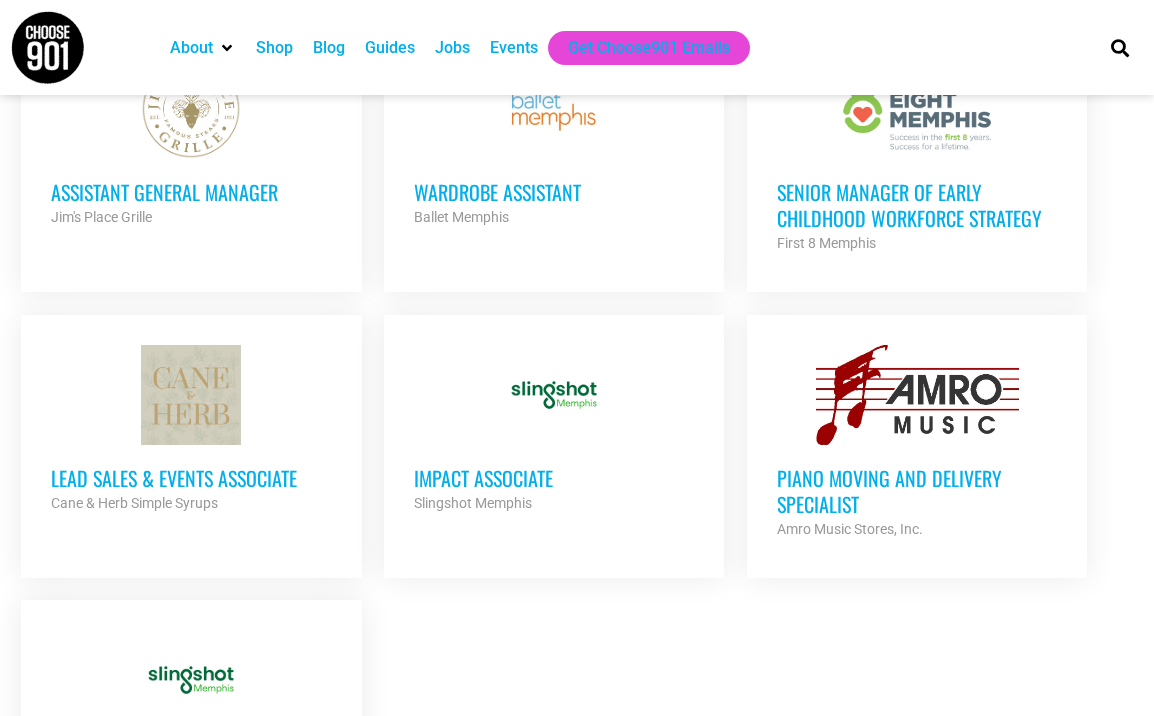 scroll, scrollTop: 3869, scrollLeft: 0, axis: vertical 